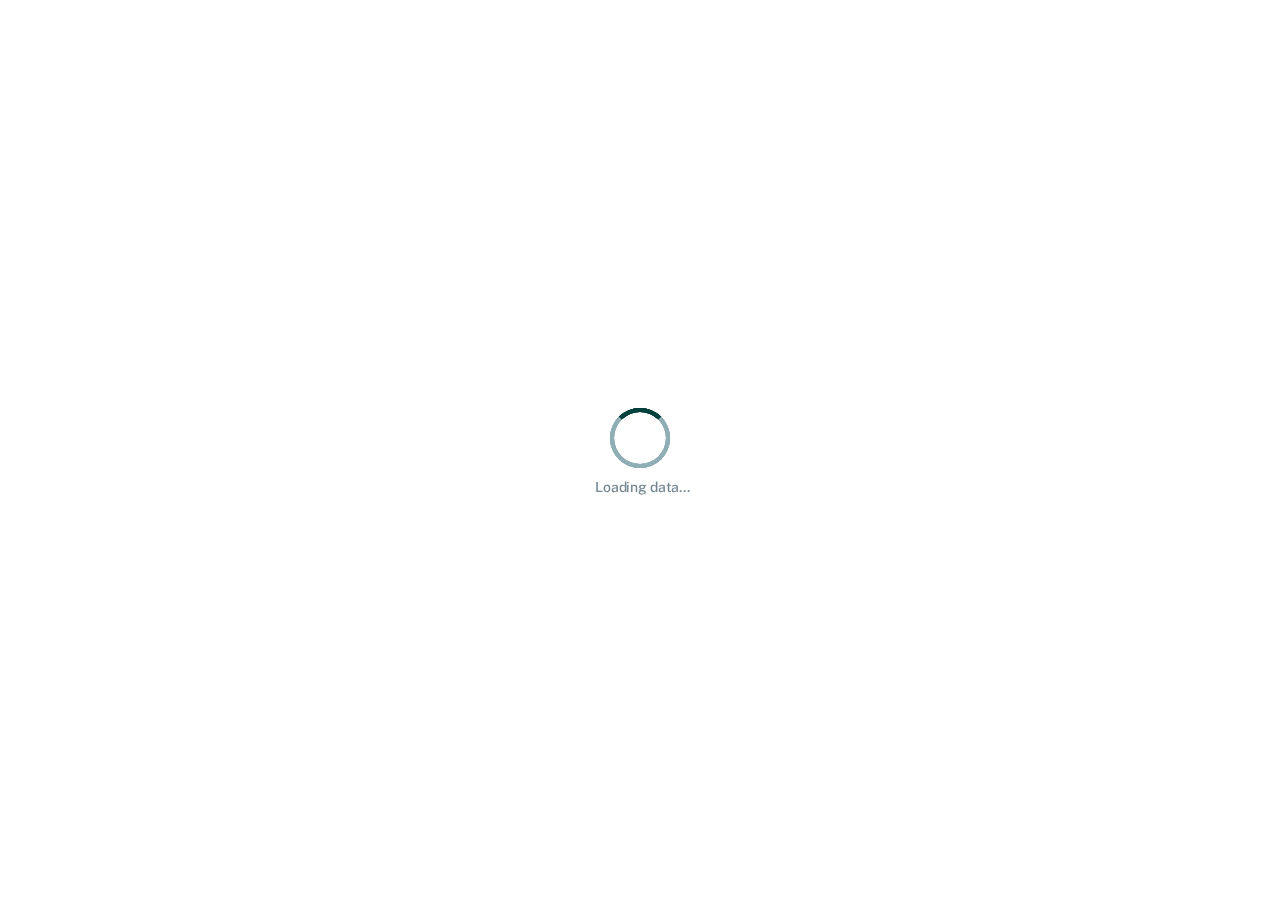 scroll, scrollTop: 0, scrollLeft: 0, axis: both 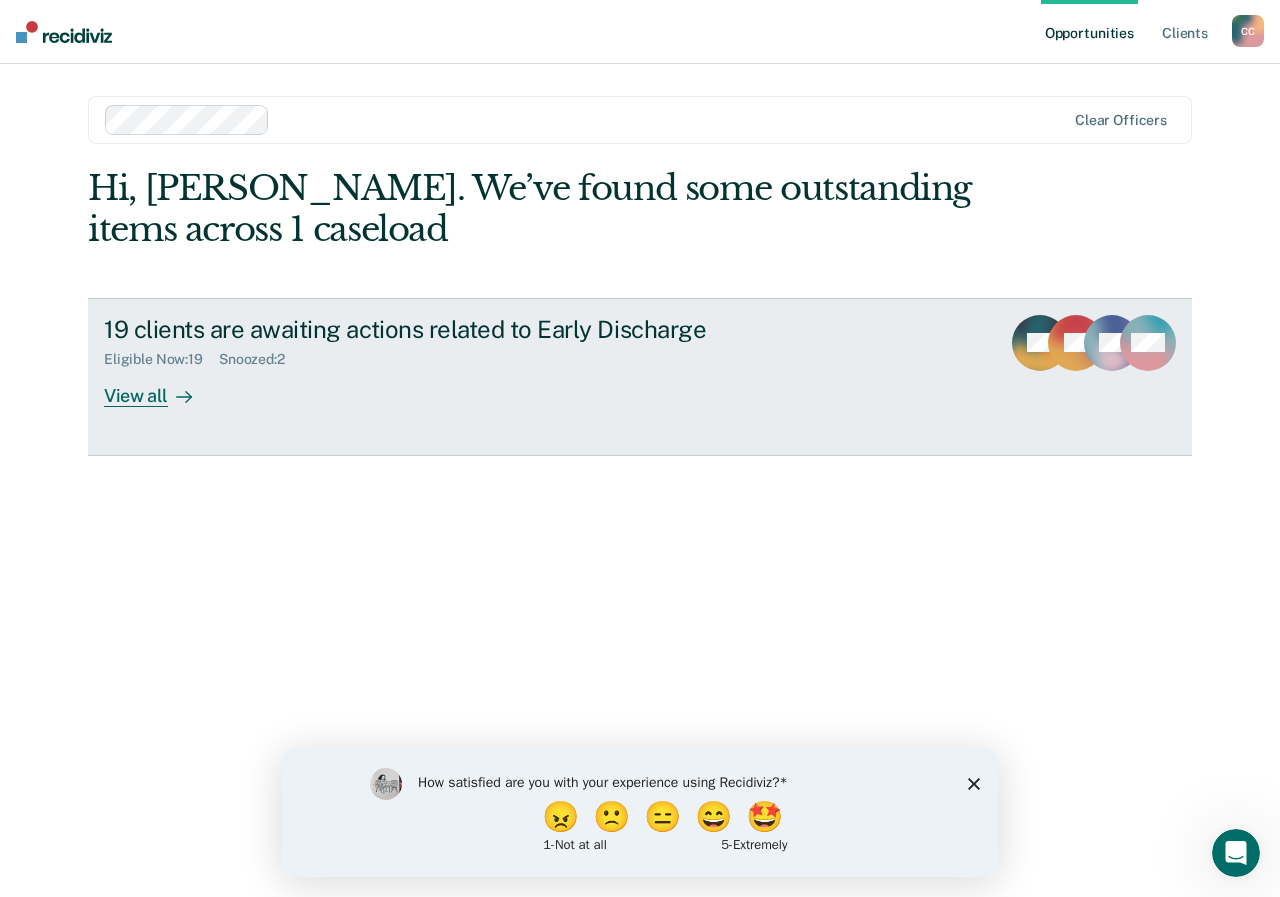 click on "View all" at bounding box center [160, 387] 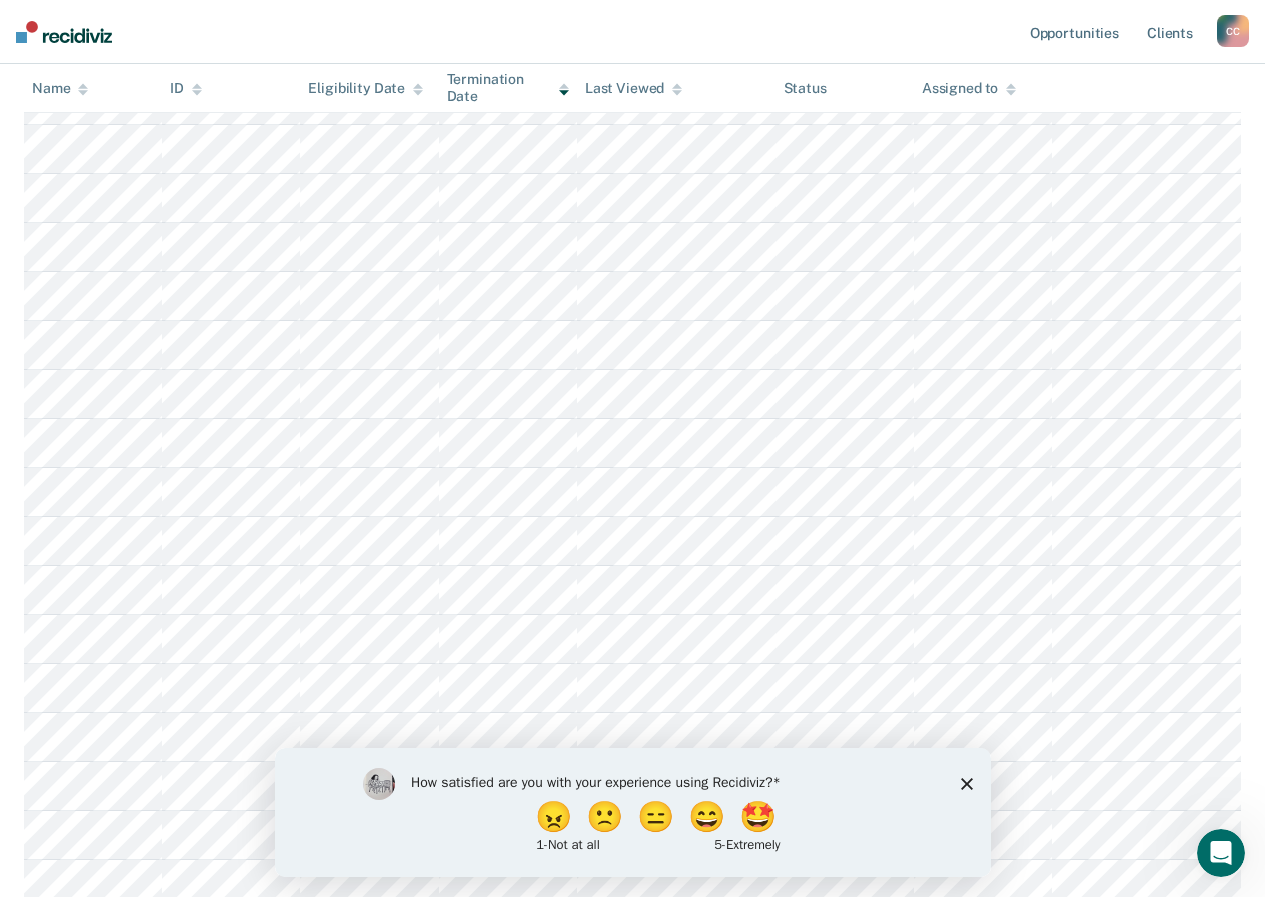 scroll, scrollTop: 400, scrollLeft: 0, axis: vertical 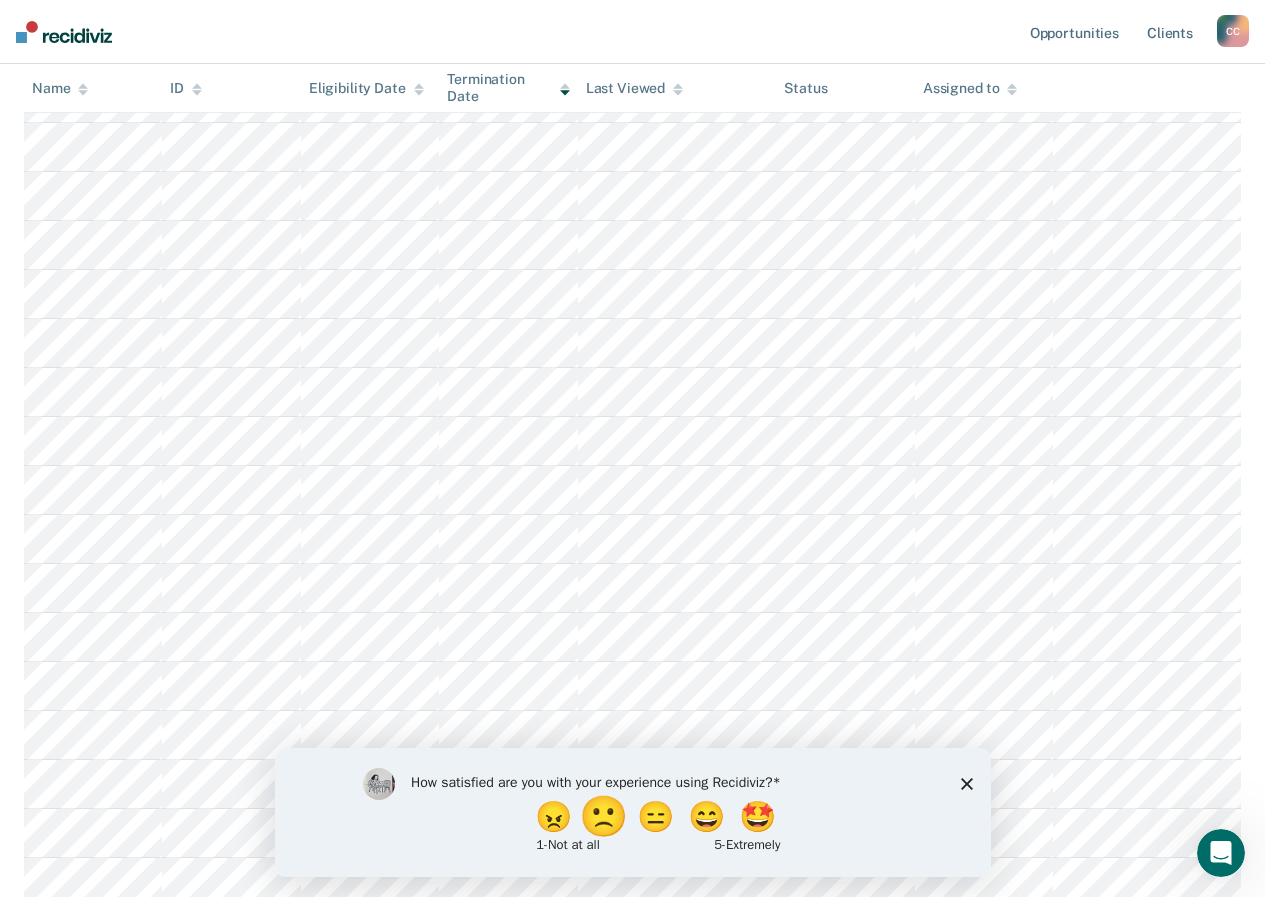 click on "🙁" at bounding box center [605, 816] 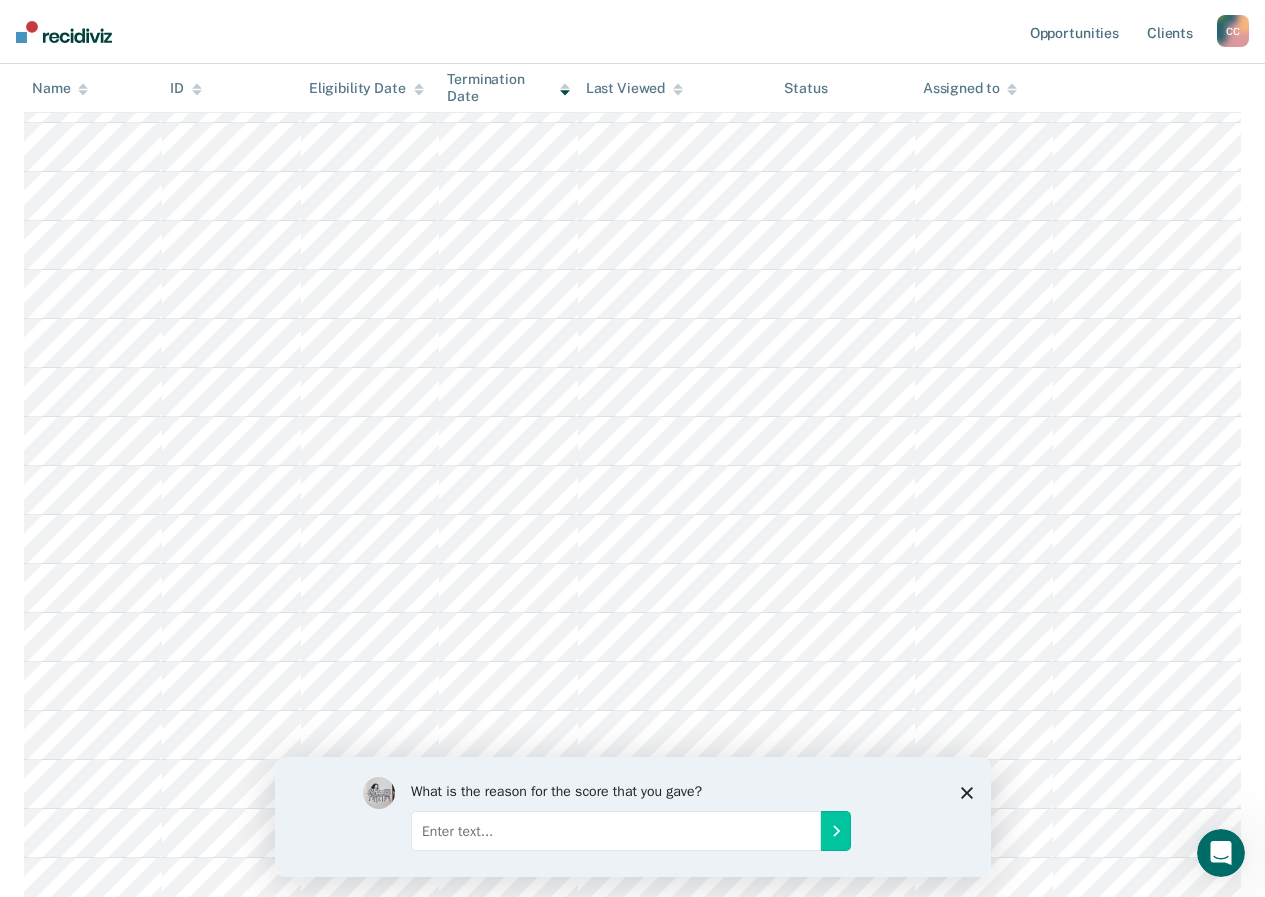 click 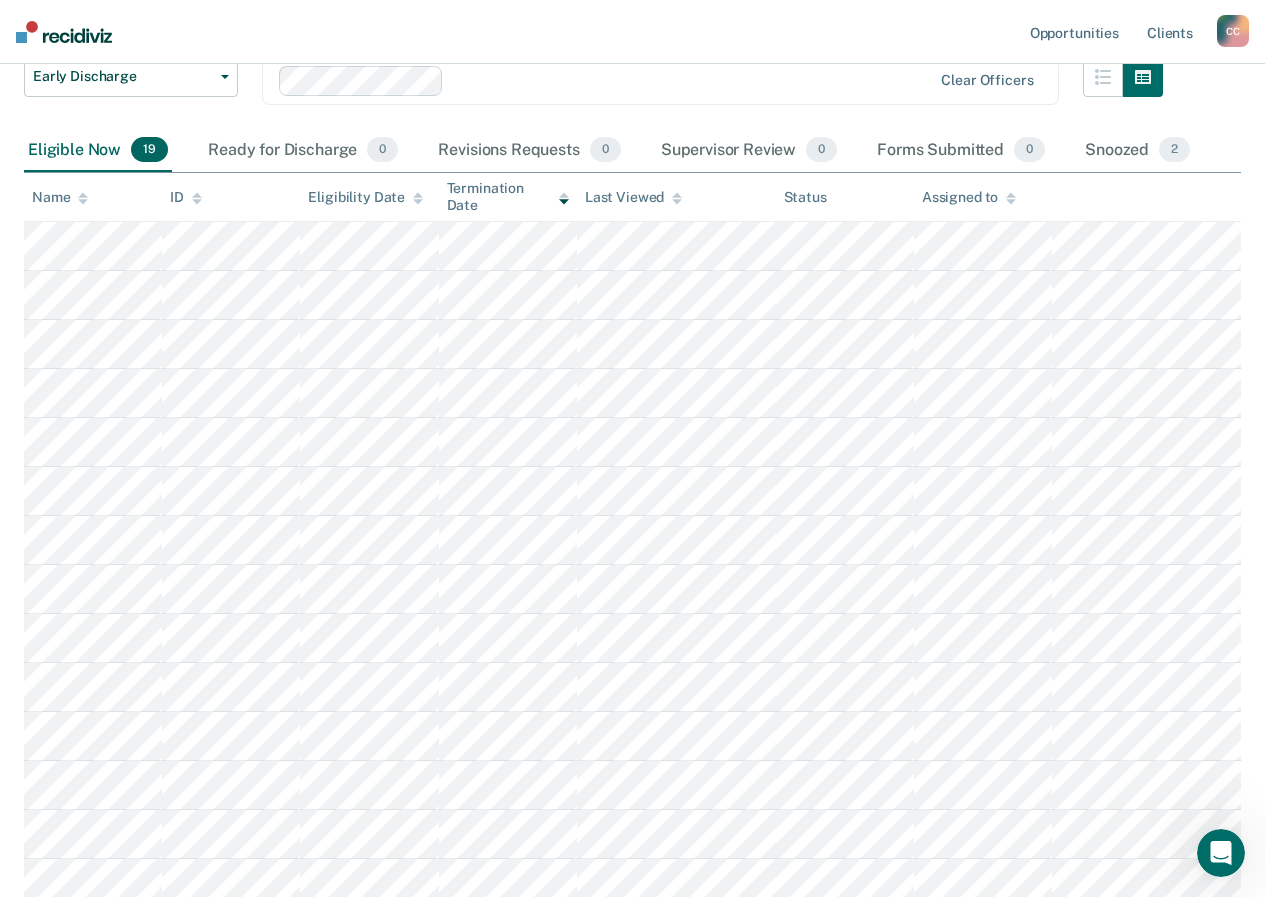 scroll, scrollTop: 454, scrollLeft: 0, axis: vertical 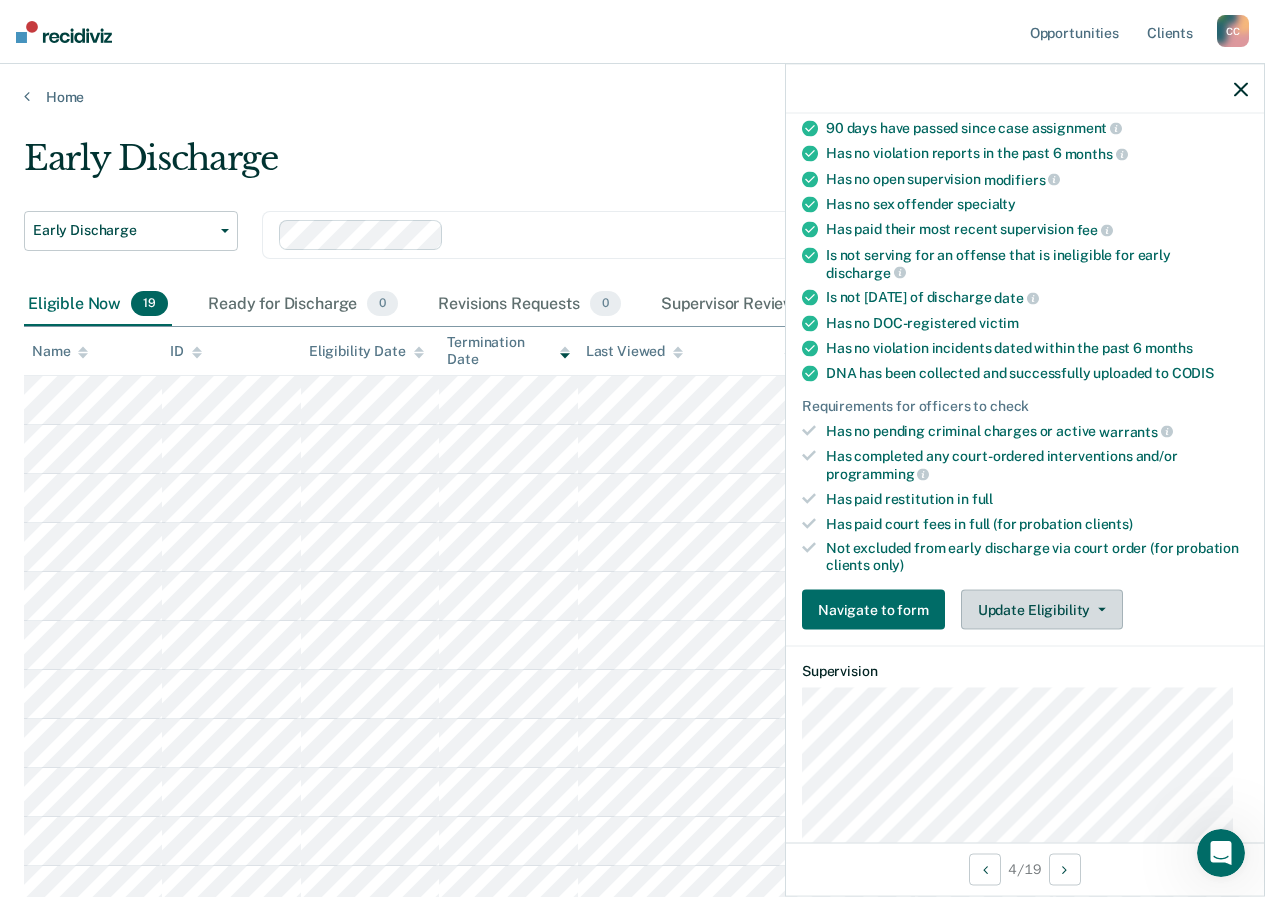 click on "Update Eligibility" at bounding box center [1042, 610] 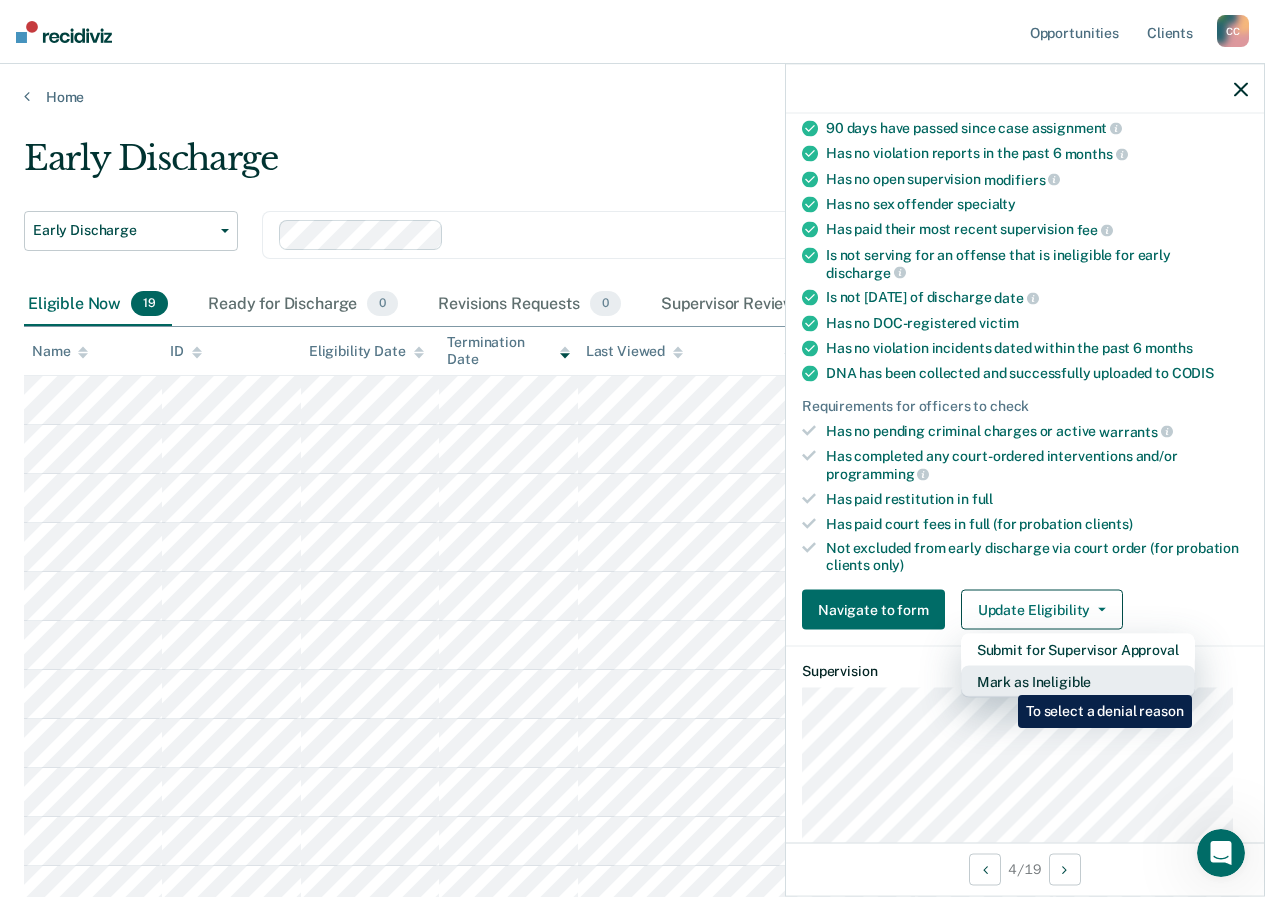 click on "Mark as Ineligible" at bounding box center (1078, 682) 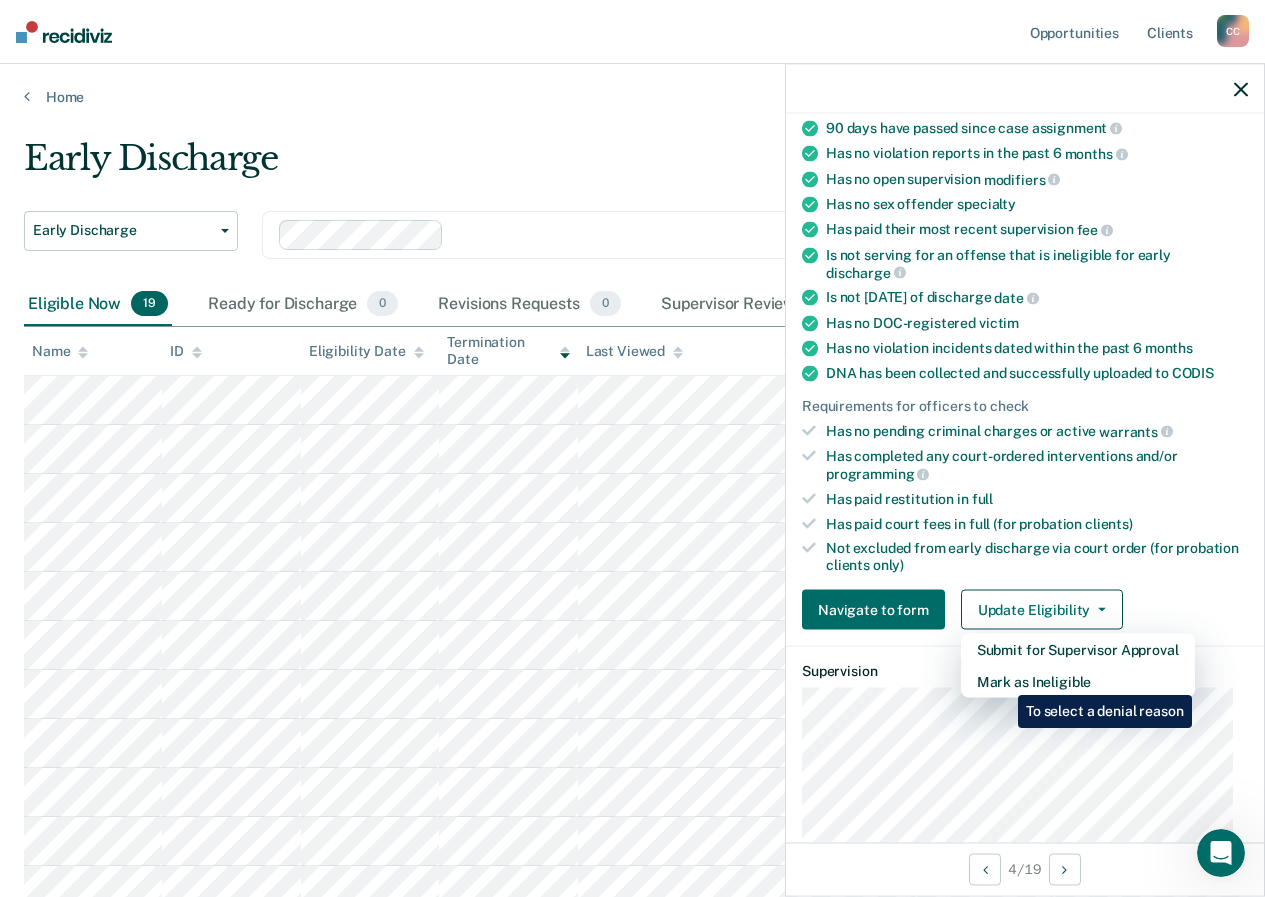 scroll, scrollTop: 123, scrollLeft: 0, axis: vertical 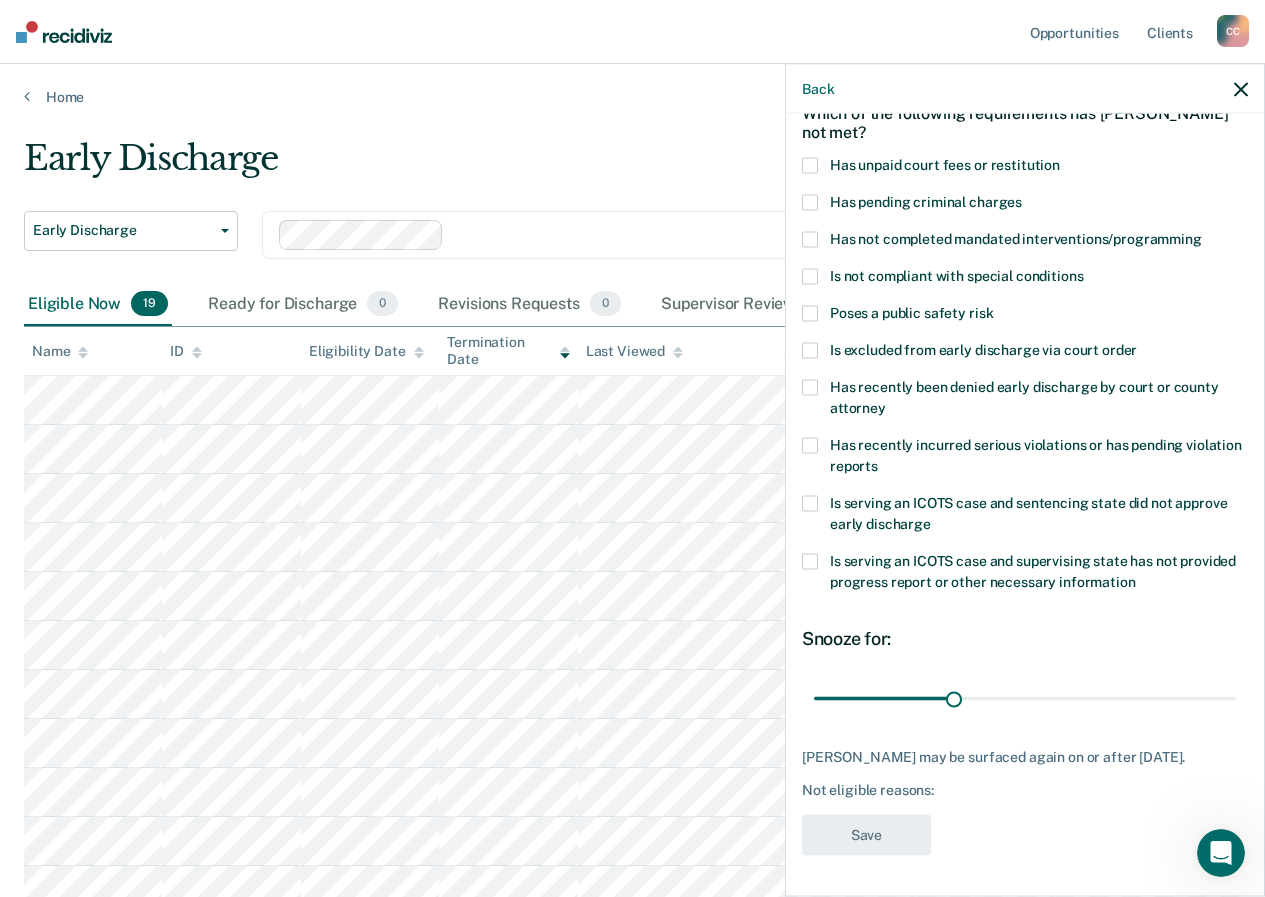 click at bounding box center (810, 166) 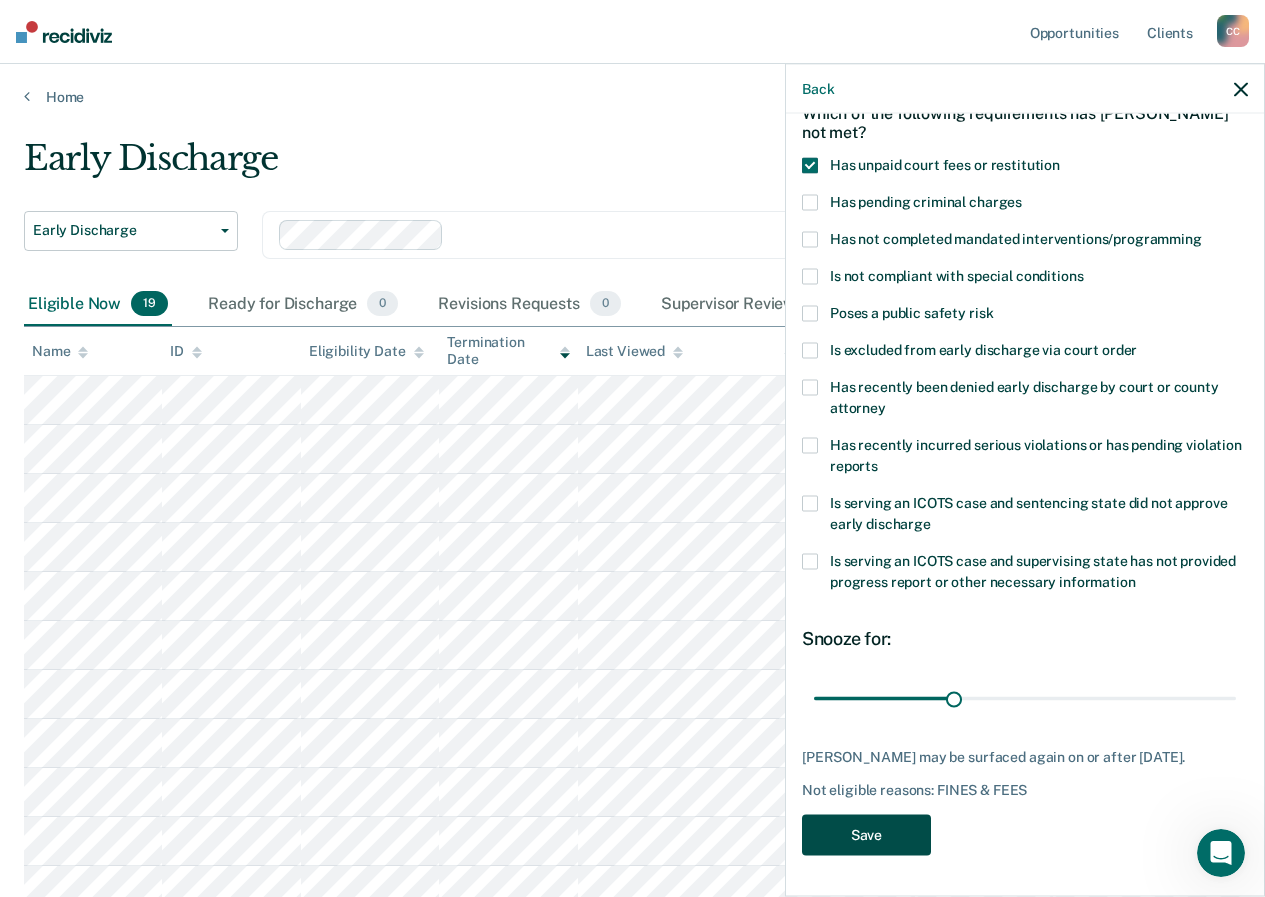 click on "Save" at bounding box center [866, 835] 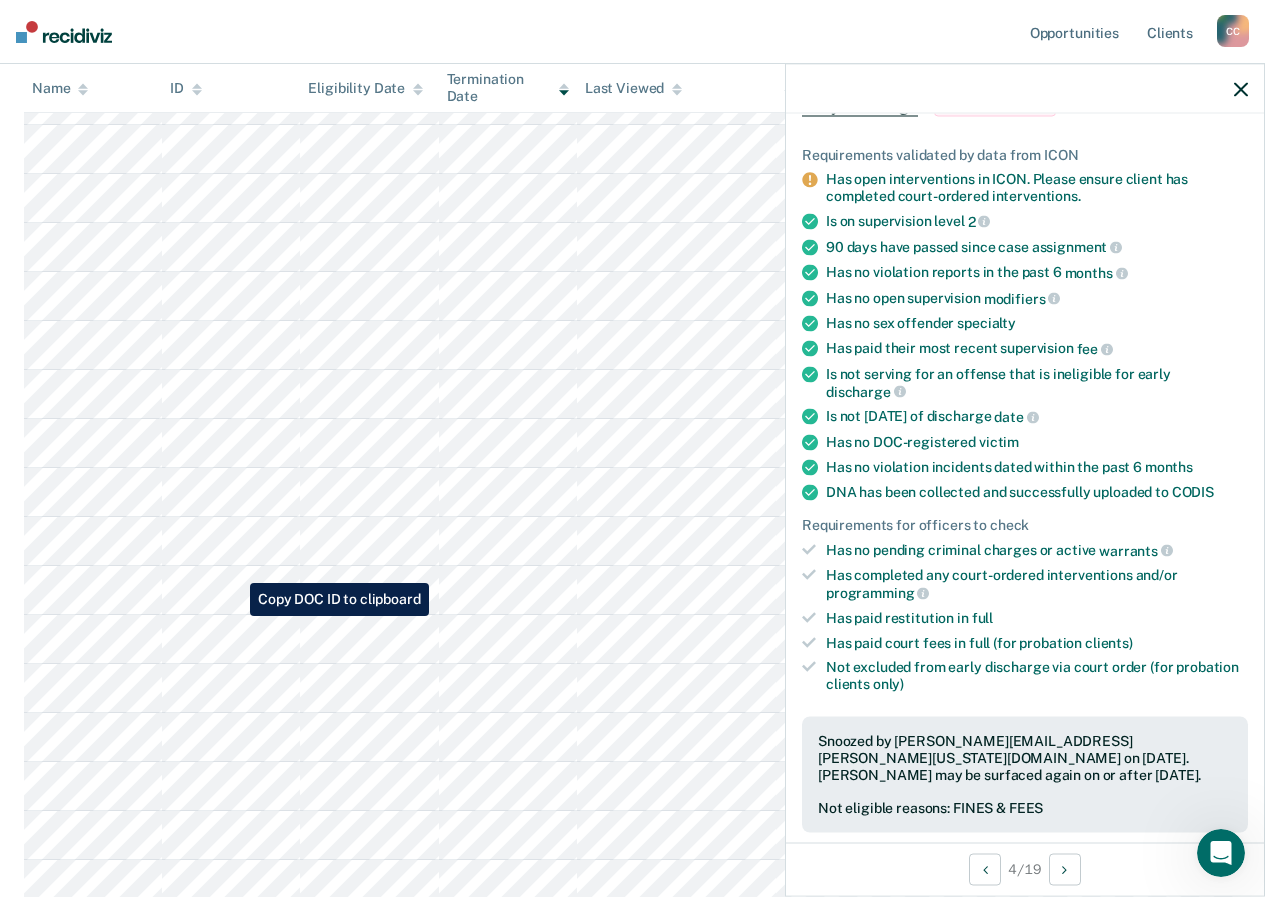 scroll, scrollTop: 500, scrollLeft: 0, axis: vertical 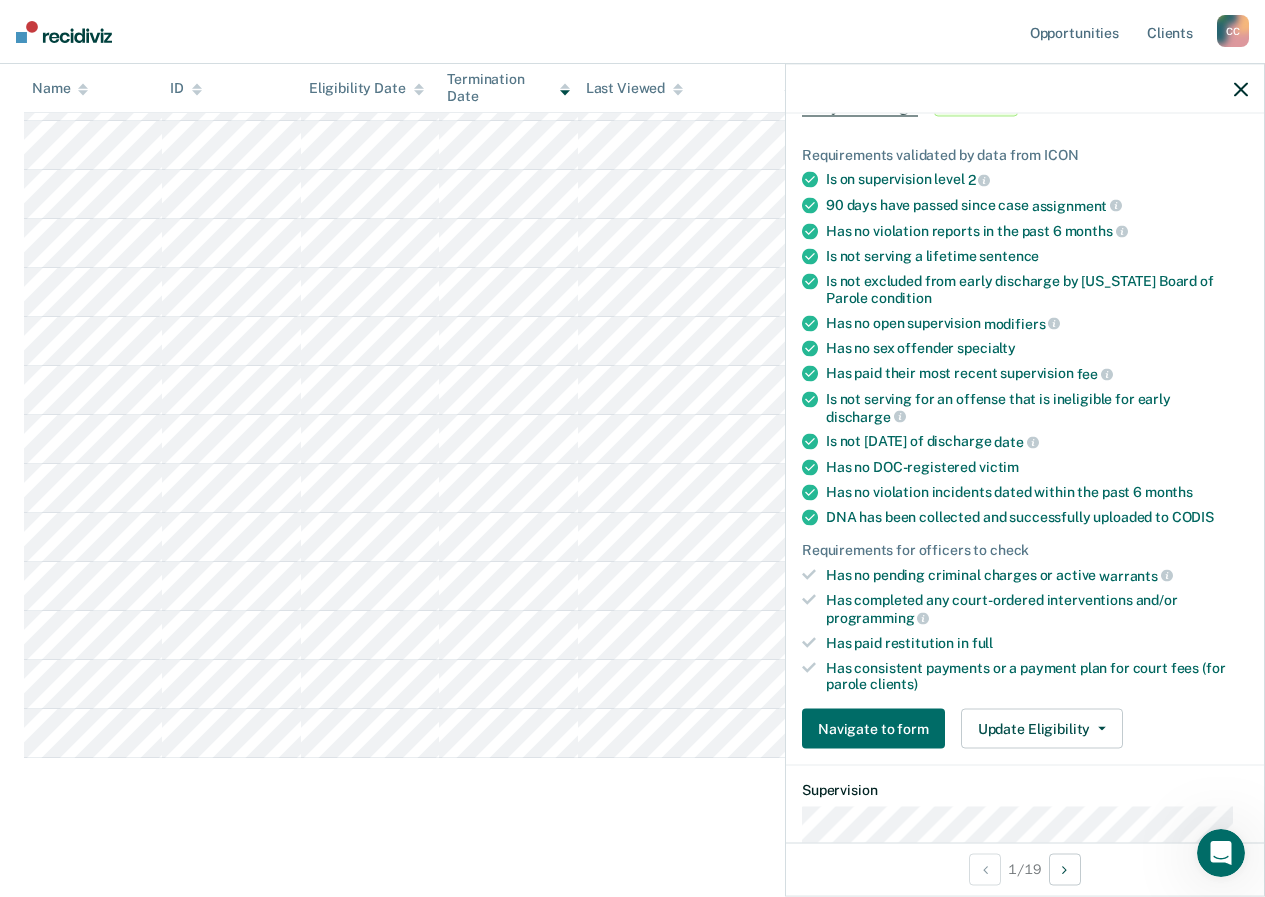 click 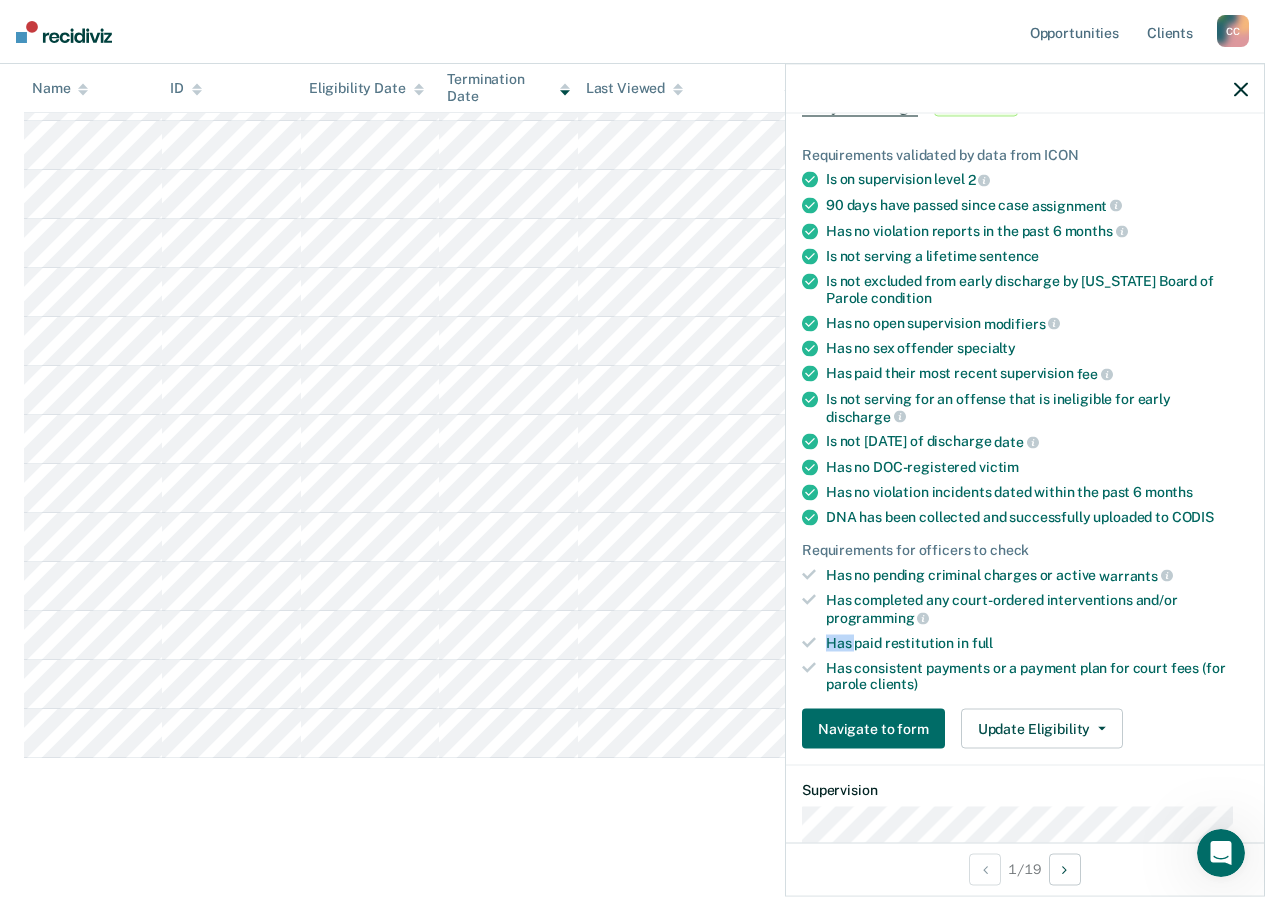 click 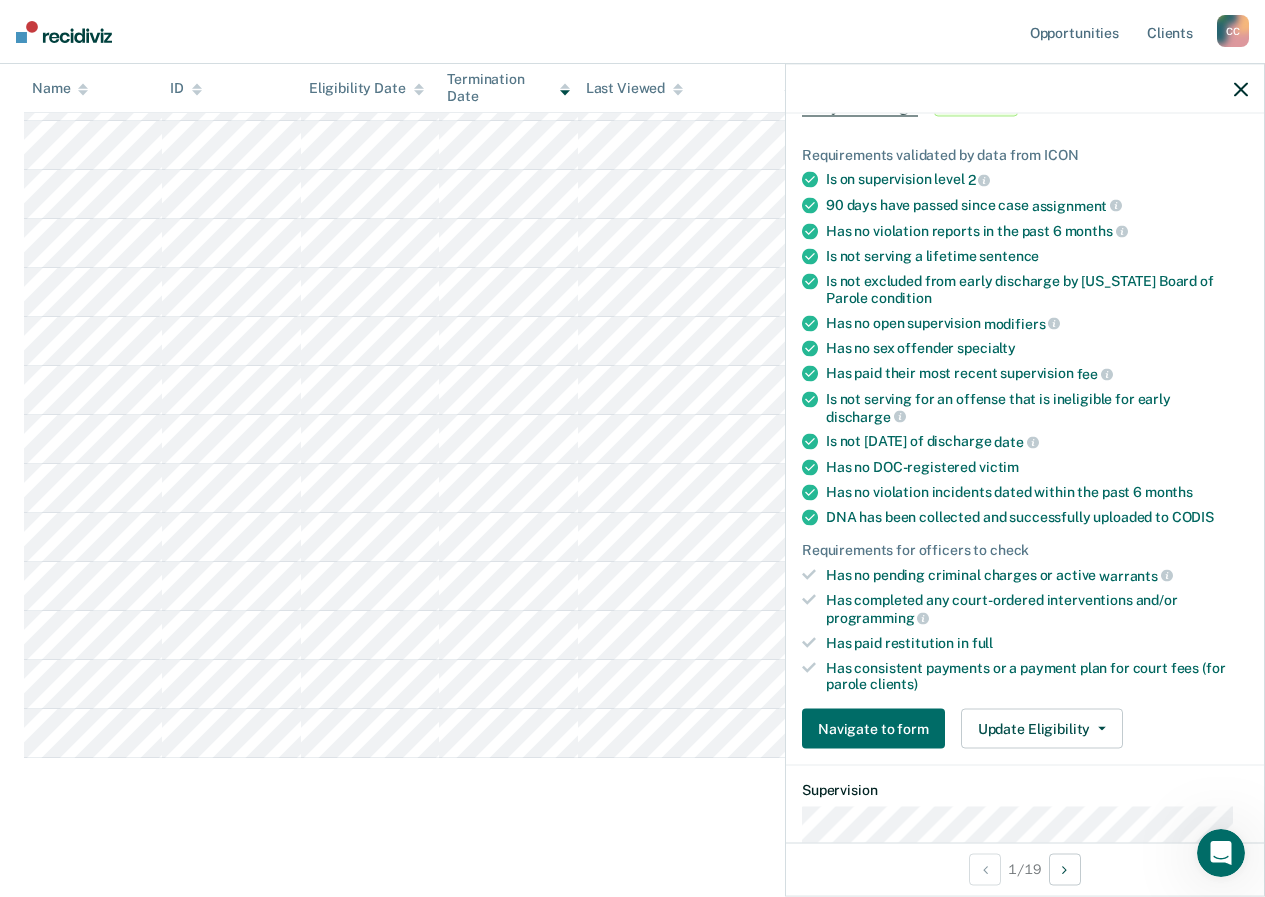 click 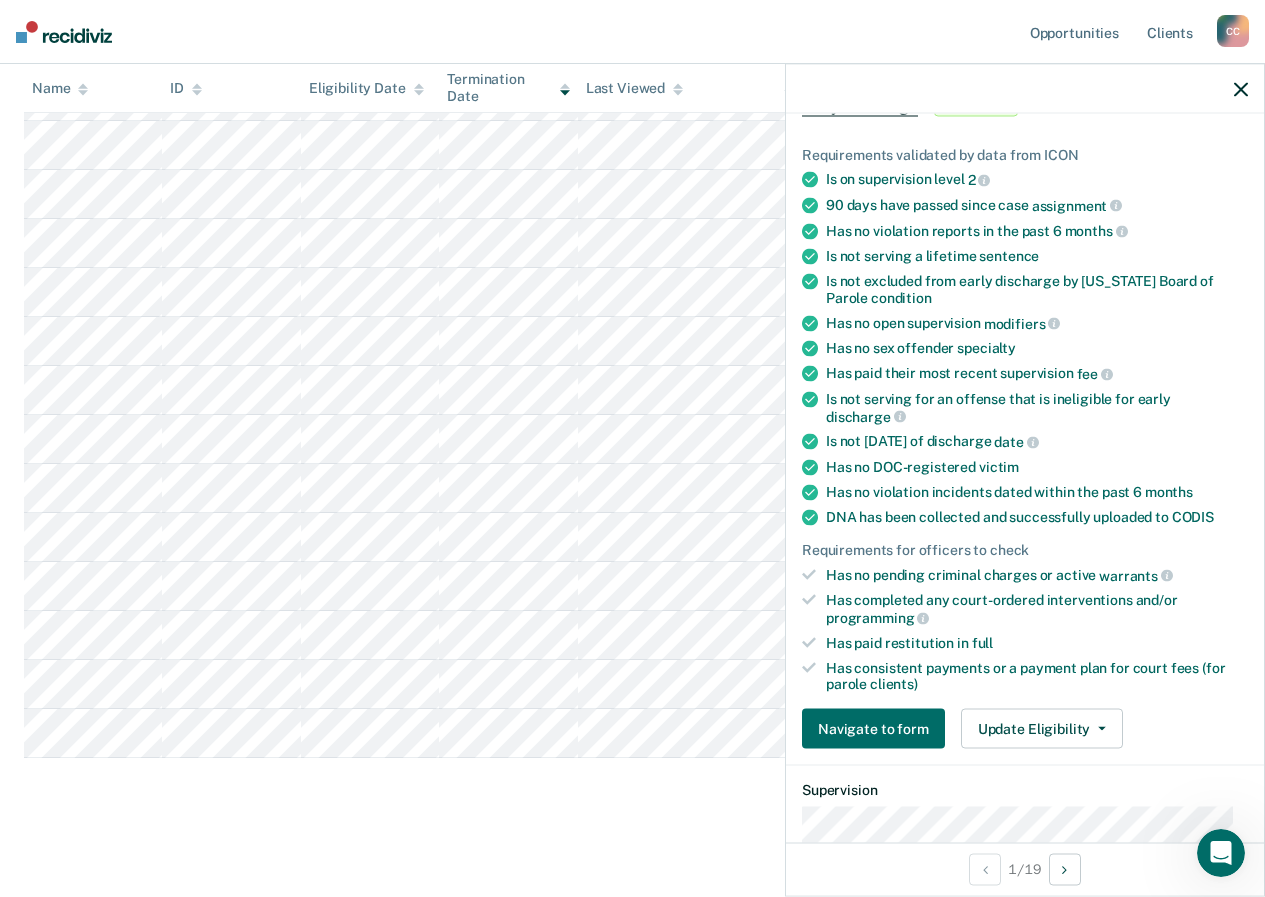 scroll, scrollTop: 505, scrollLeft: 0, axis: vertical 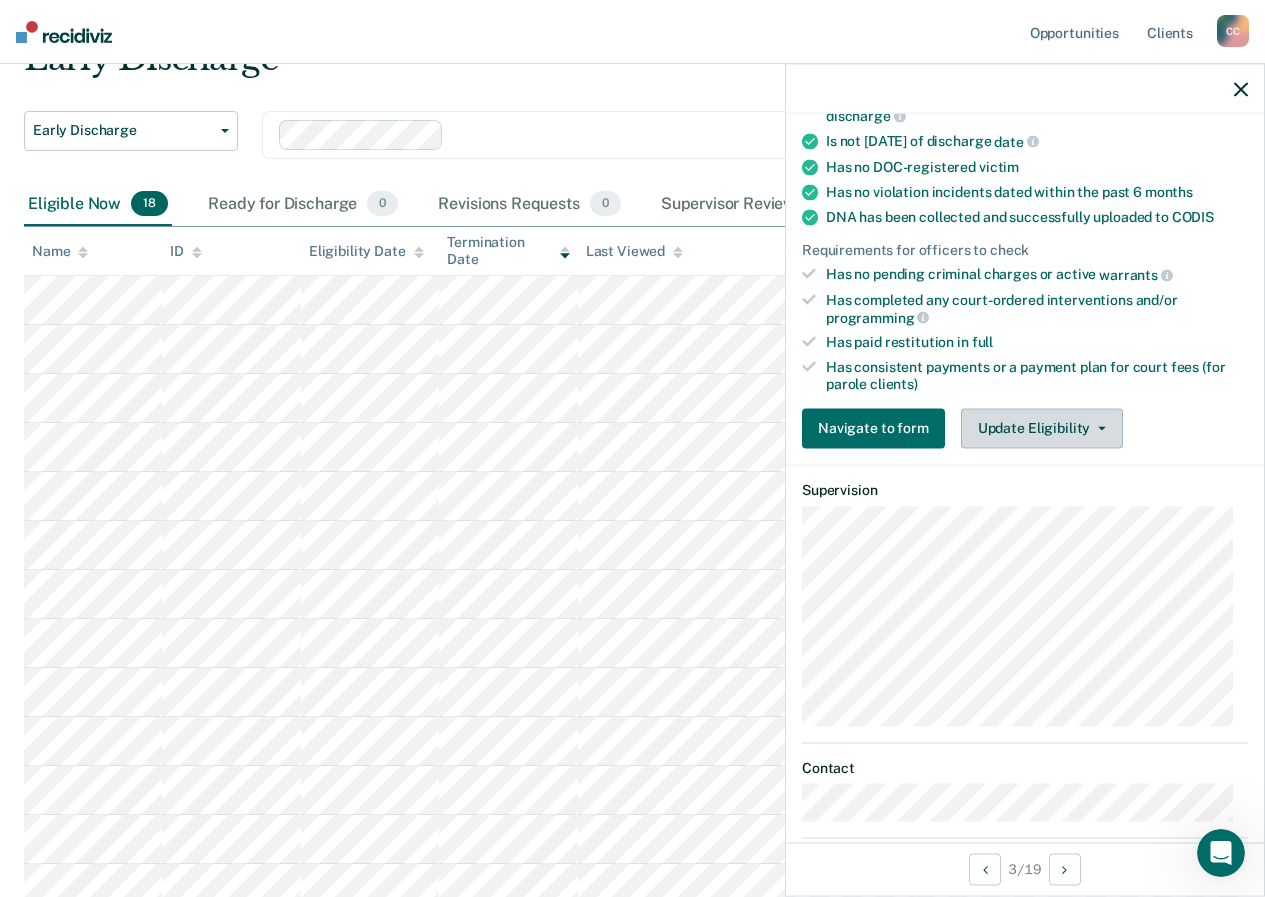 click on "Update Eligibility" at bounding box center [1042, 428] 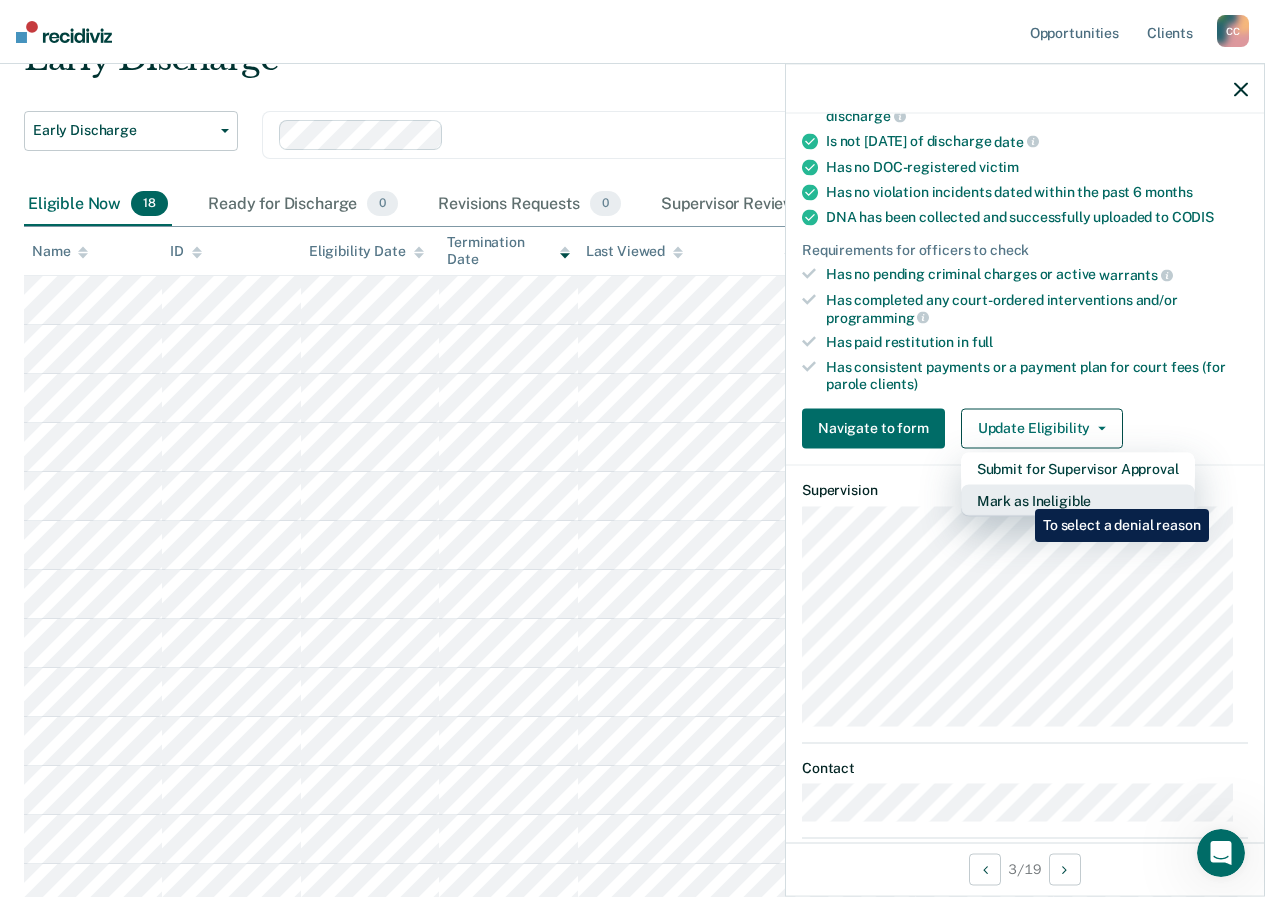 click on "Mark as Ineligible" at bounding box center (1078, 500) 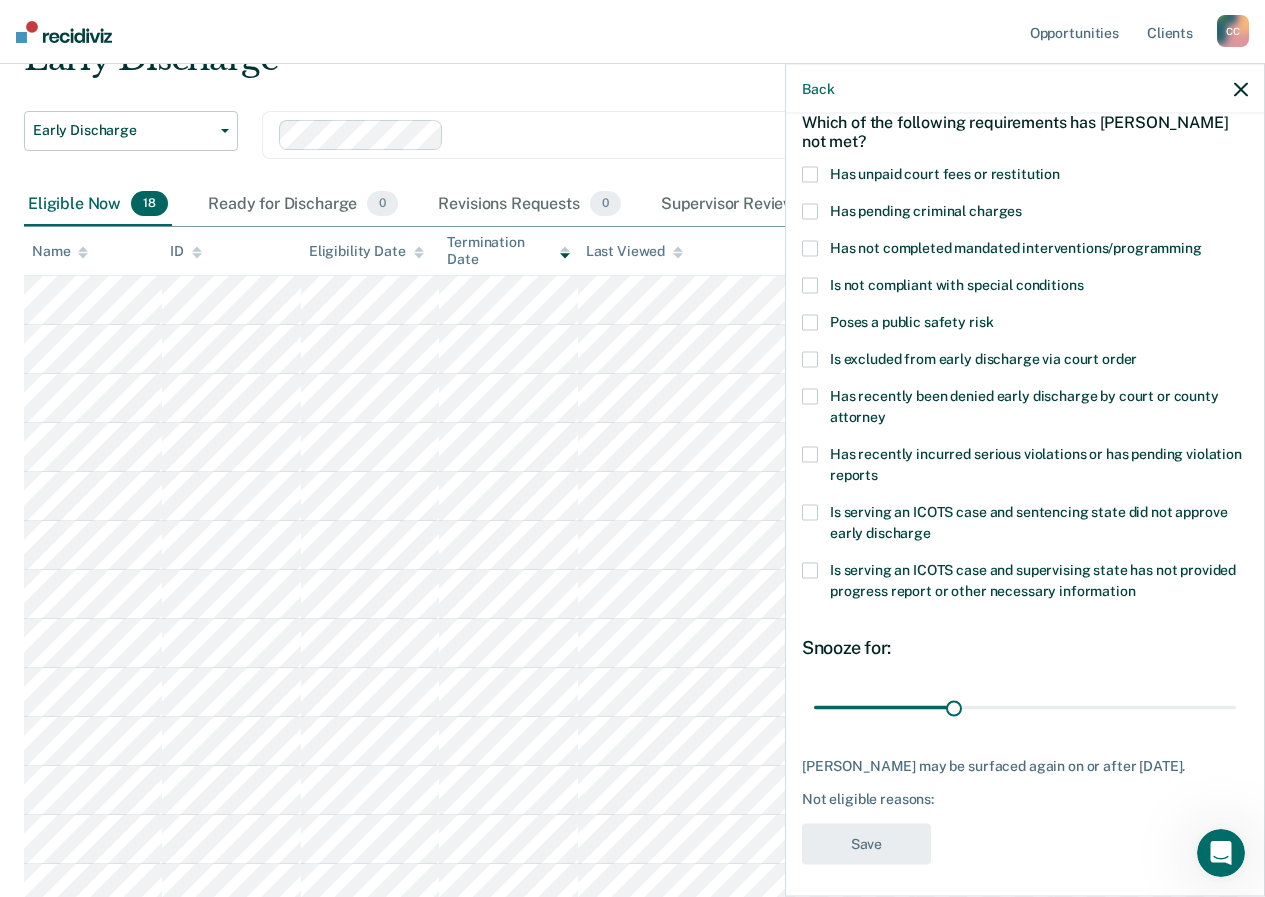 scroll, scrollTop: 106, scrollLeft: 0, axis: vertical 